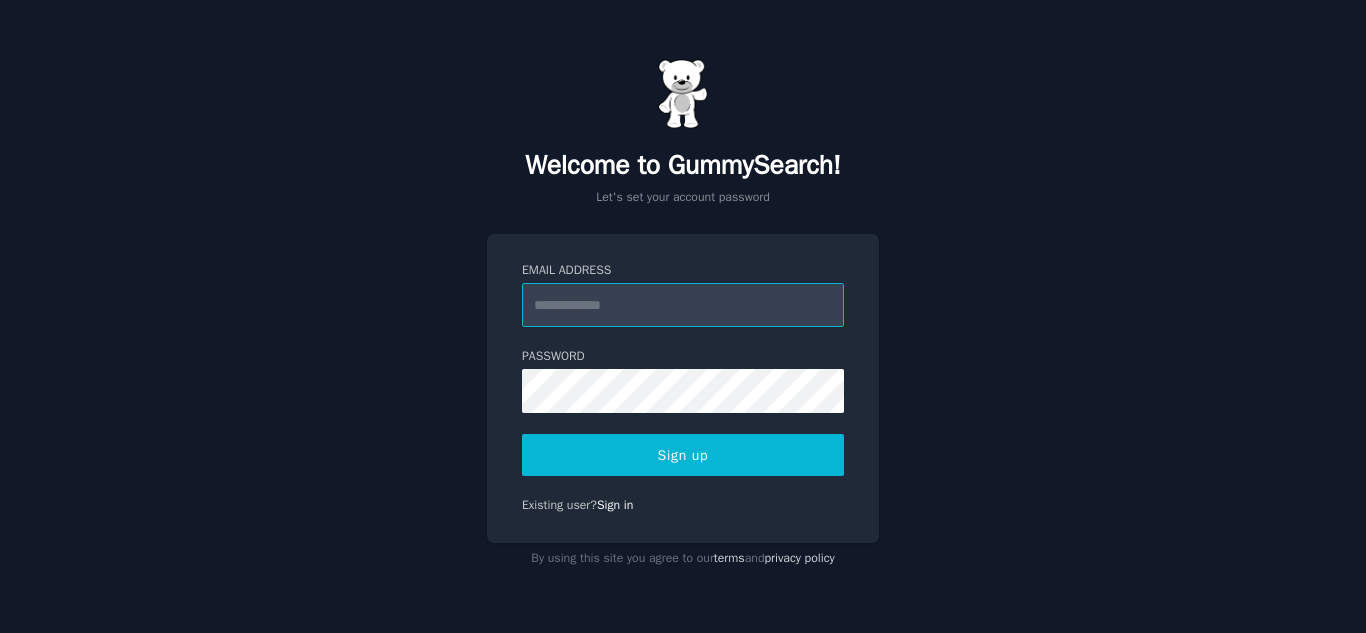 scroll, scrollTop: 0, scrollLeft: 0, axis: both 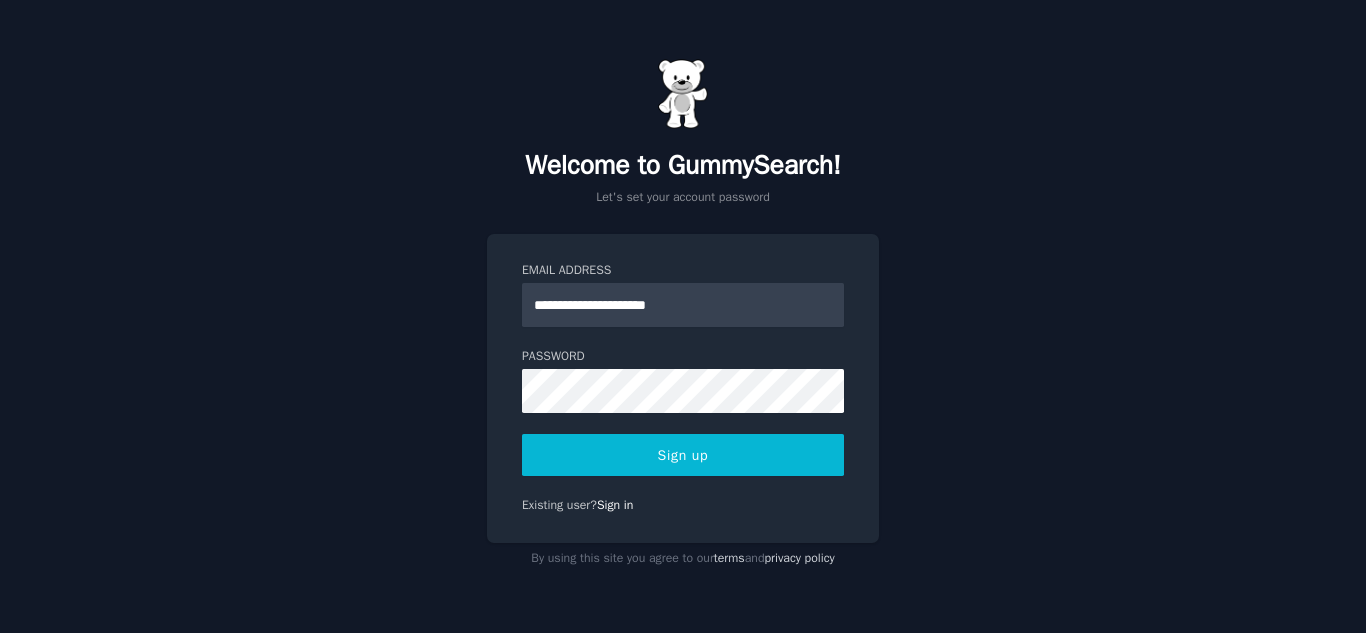click on "Sign up" at bounding box center [683, 455] 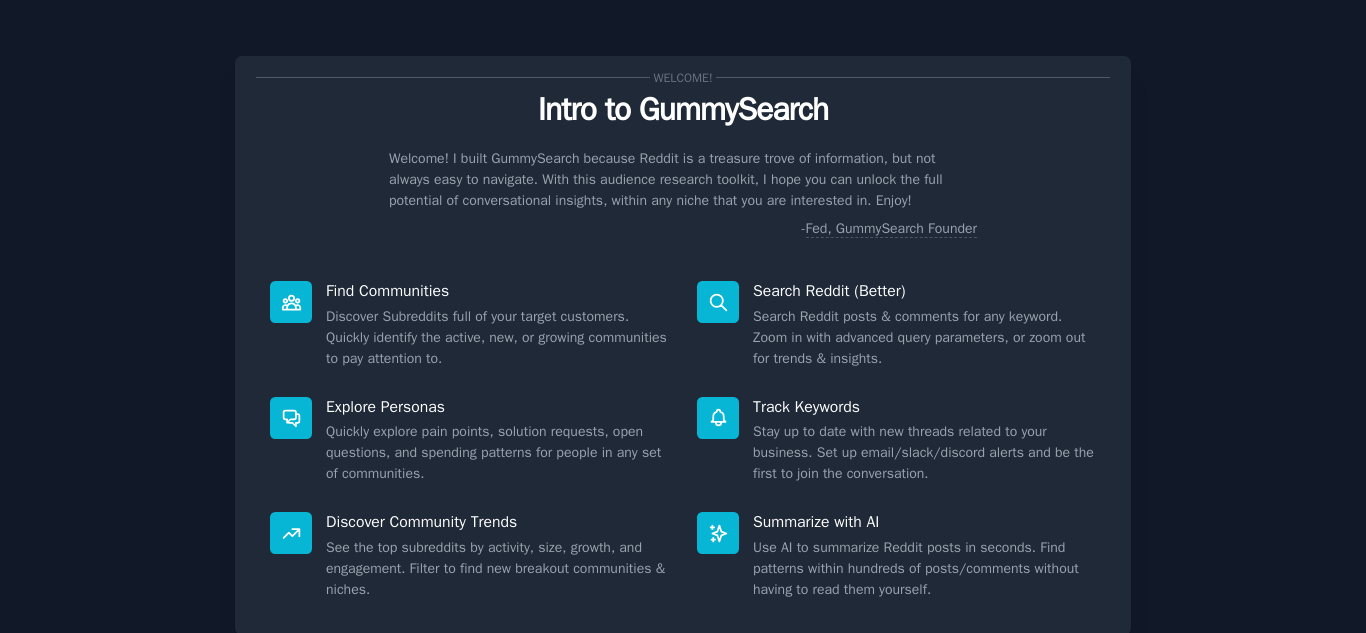 scroll, scrollTop: 0, scrollLeft: 0, axis: both 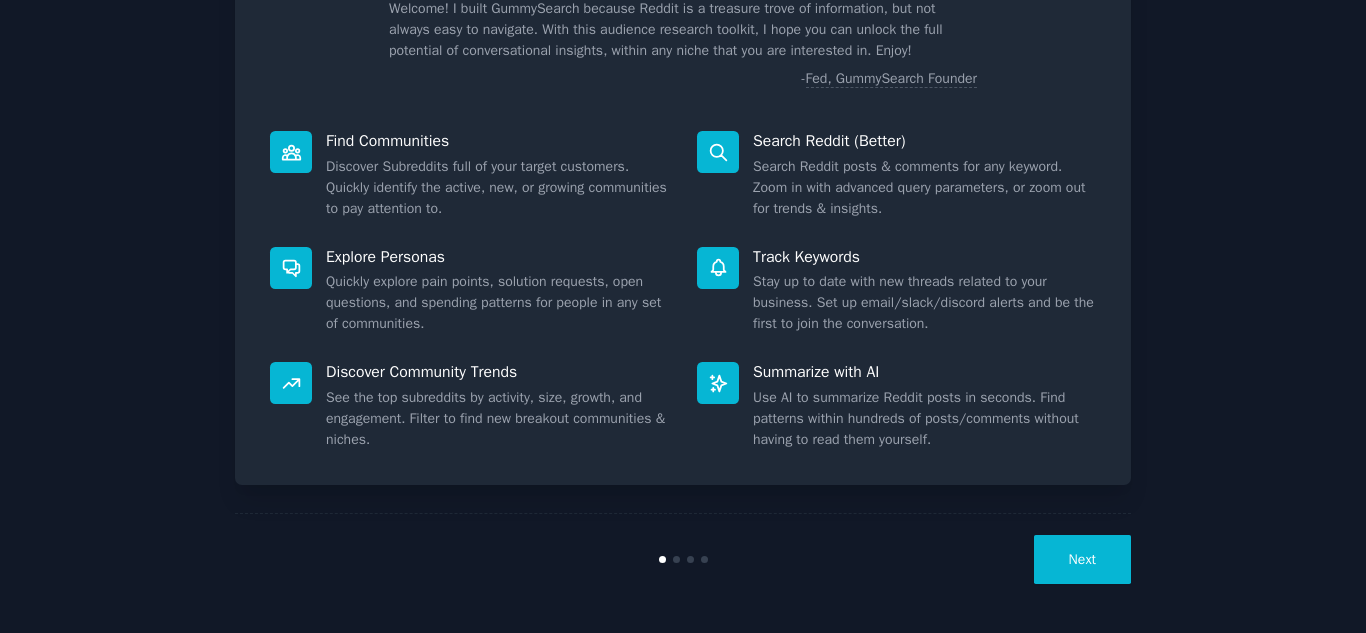 click on "Next" at bounding box center (1082, 559) 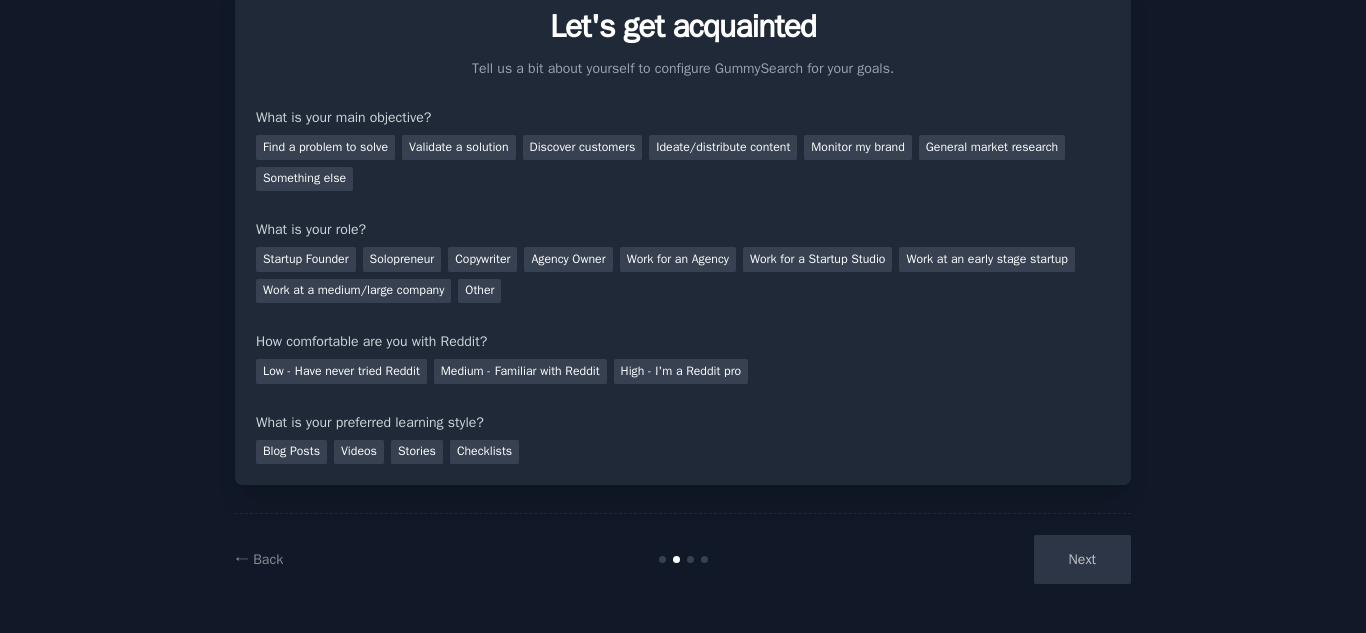 scroll, scrollTop: 83, scrollLeft: 0, axis: vertical 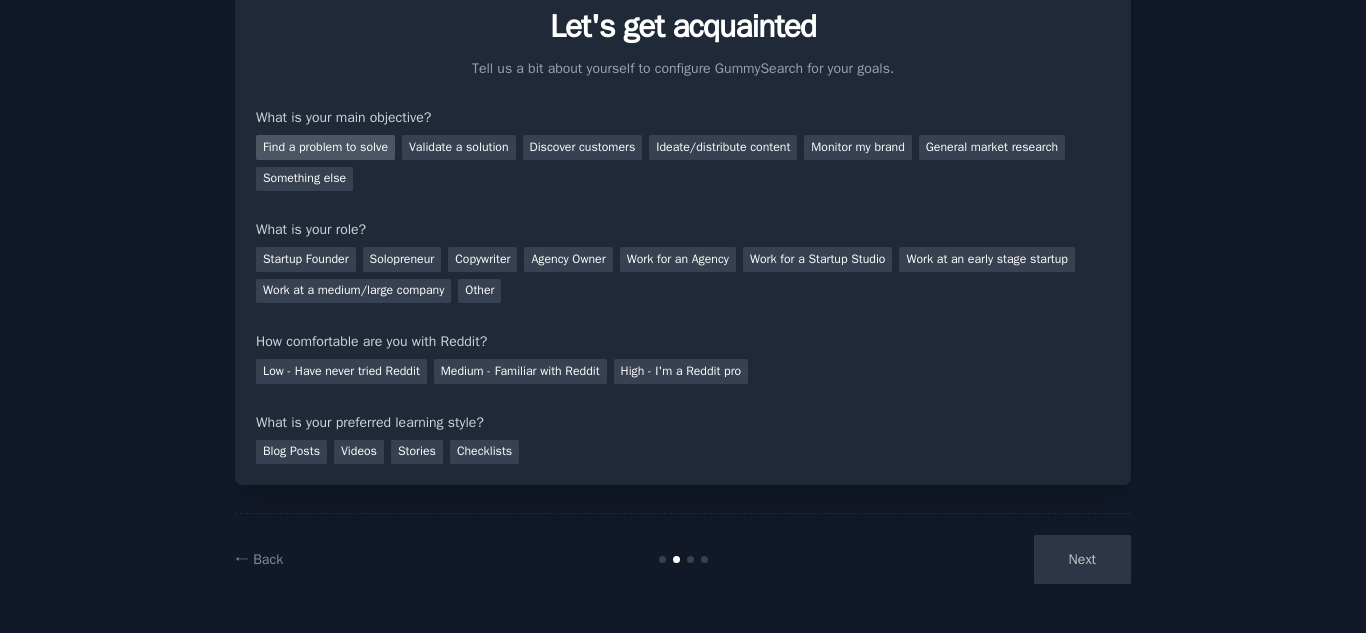 click on "Find a problem to solve" at bounding box center (325, 147) 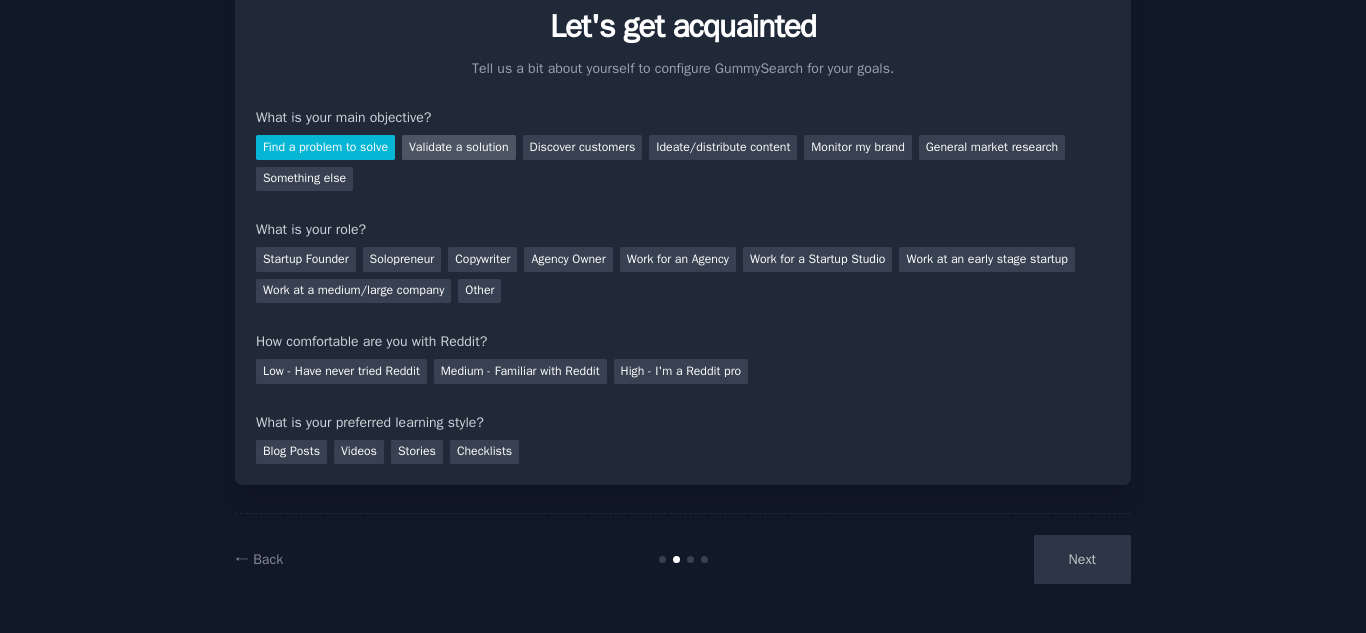 click on "Validate a solution" at bounding box center (459, 147) 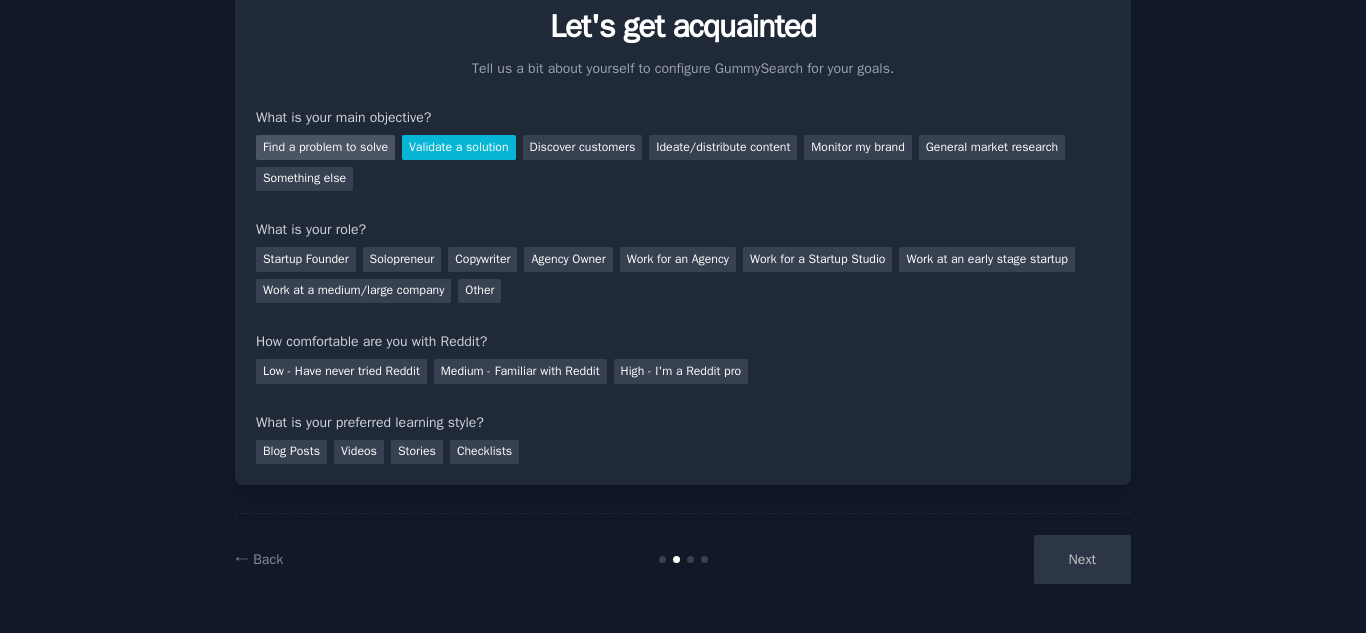 click on "Find a problem to solve" at bounding box center [325, 147] 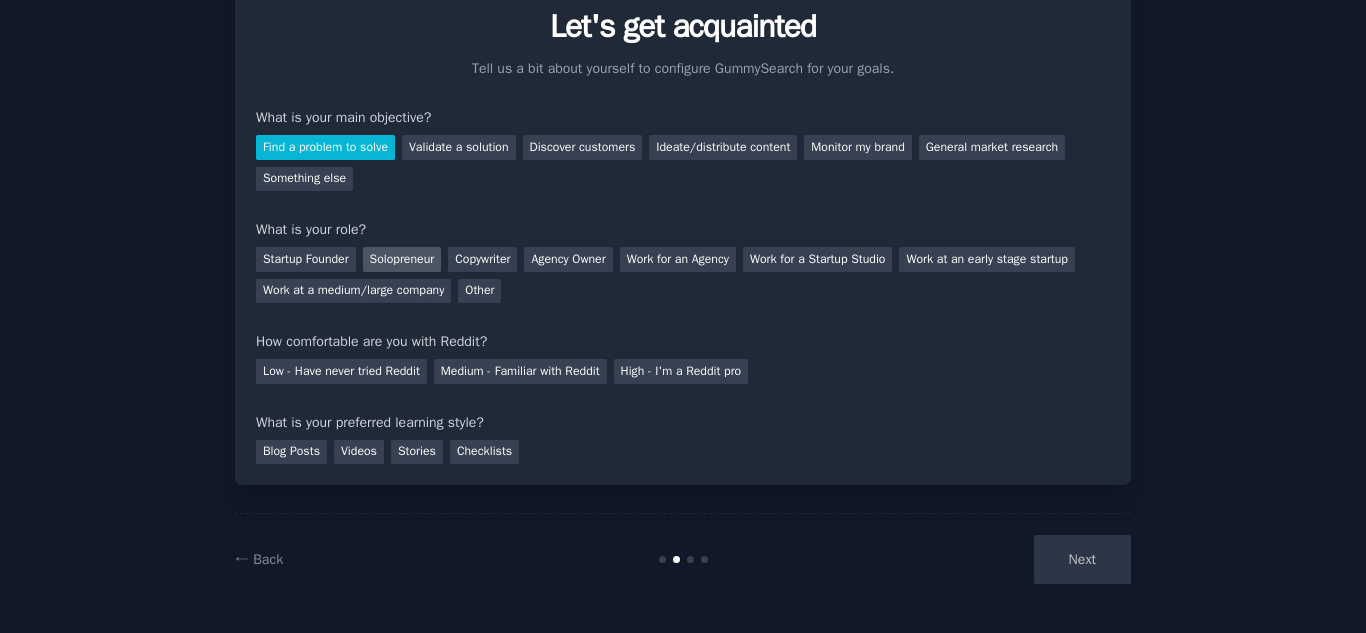 click on "Solopreneur" at bounding box center [402, 259] 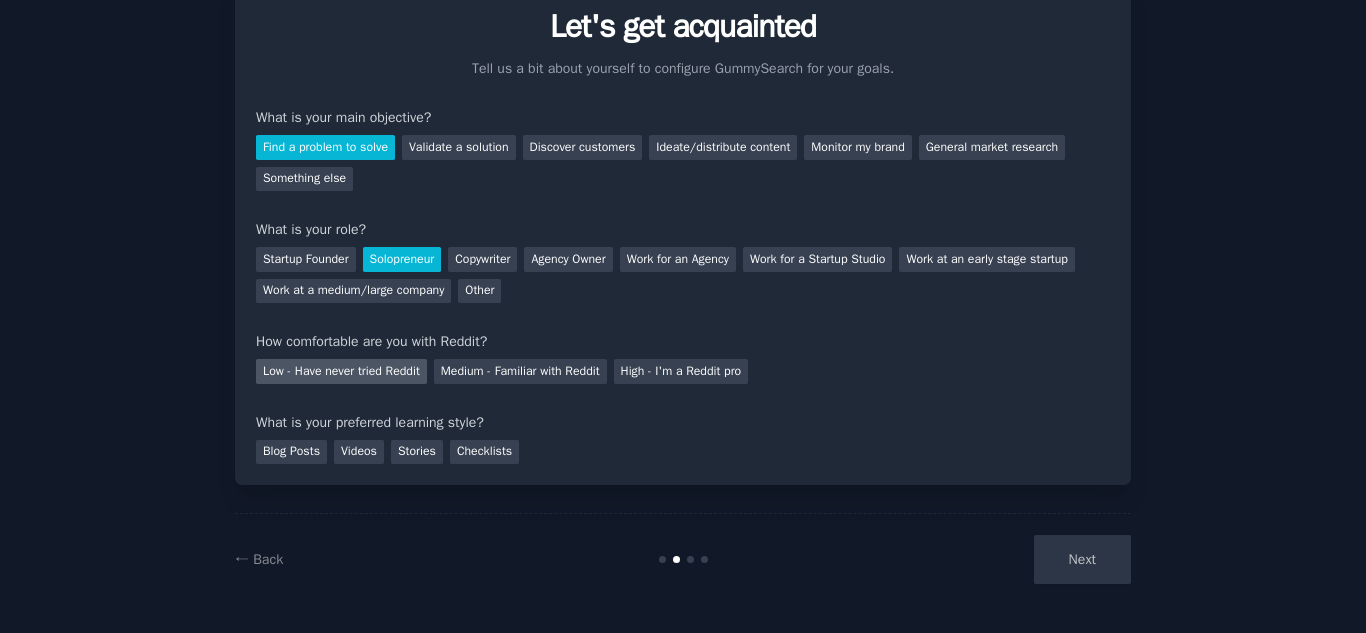 click on "Low - Have never tried Reddit" at bounding box center (341, 371) 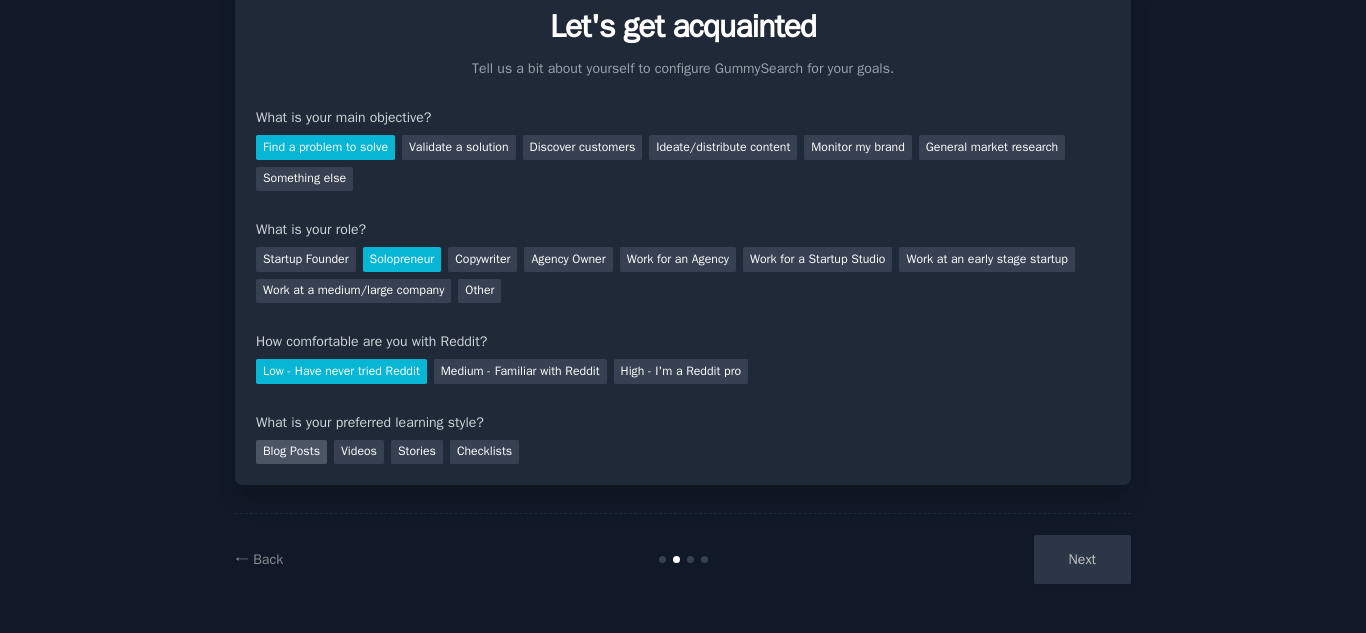 click on "Blog Posts" at bounding box center [291, 452] 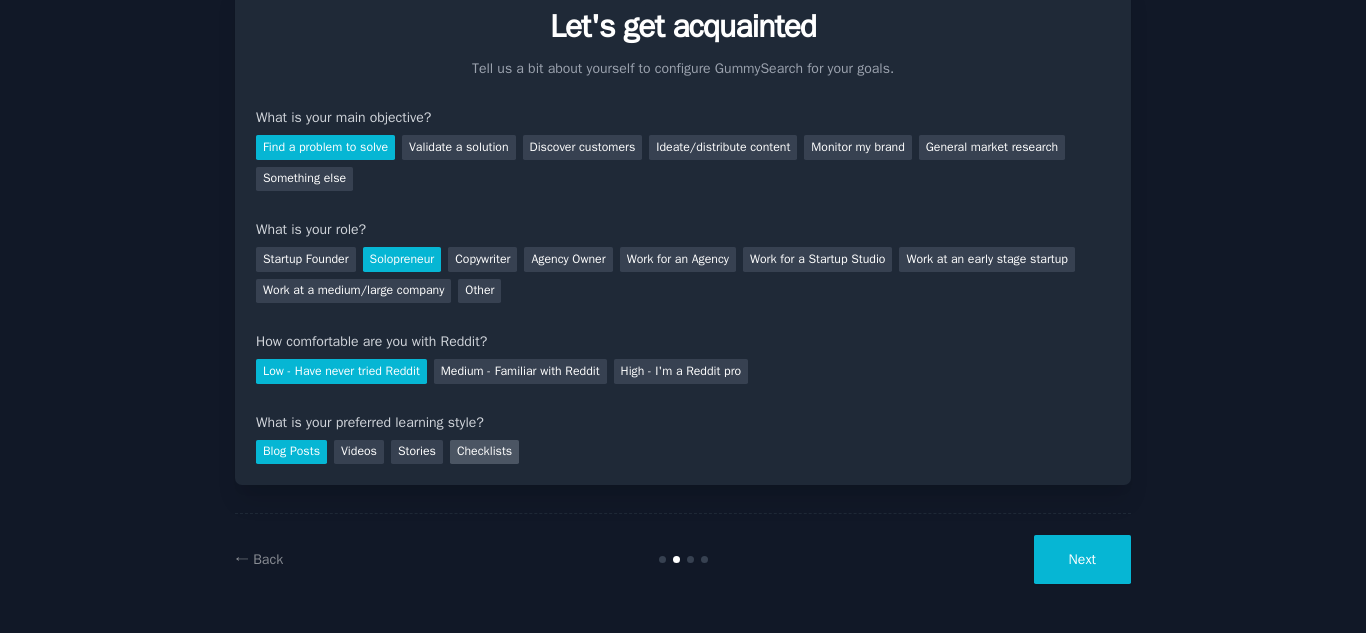 click on "Checklists" at bounding box center (484, 452) 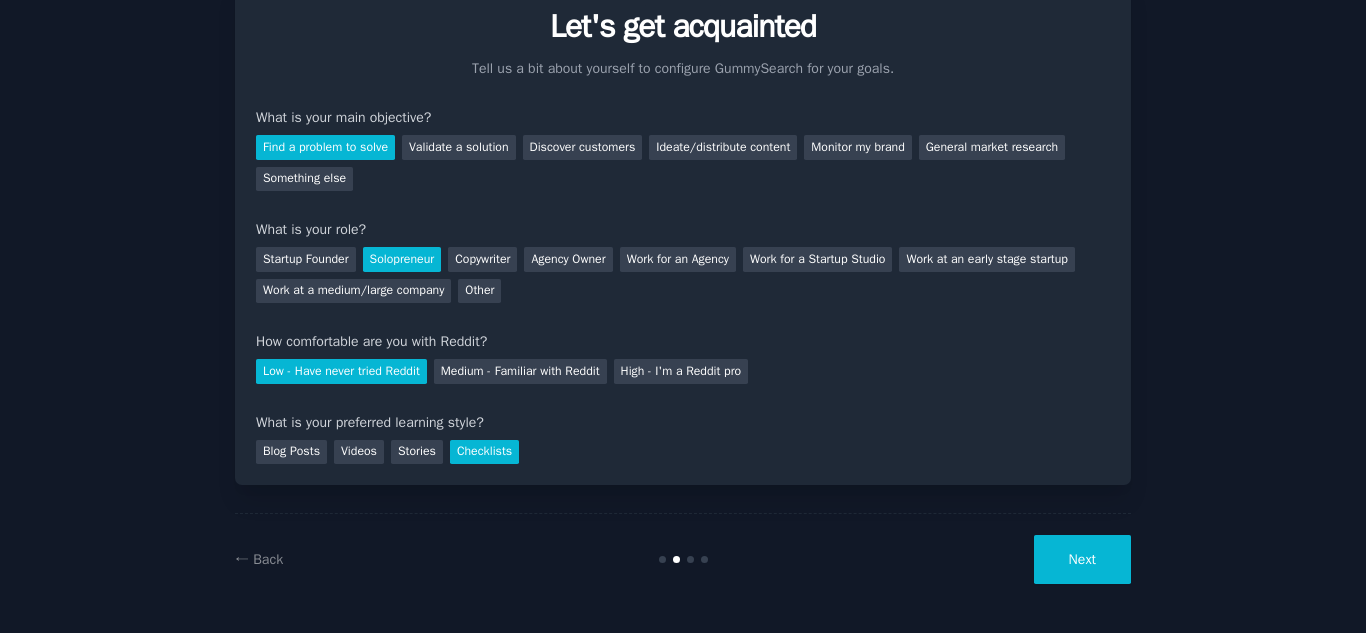 click on "Next" at bounding box center [1082, 559] 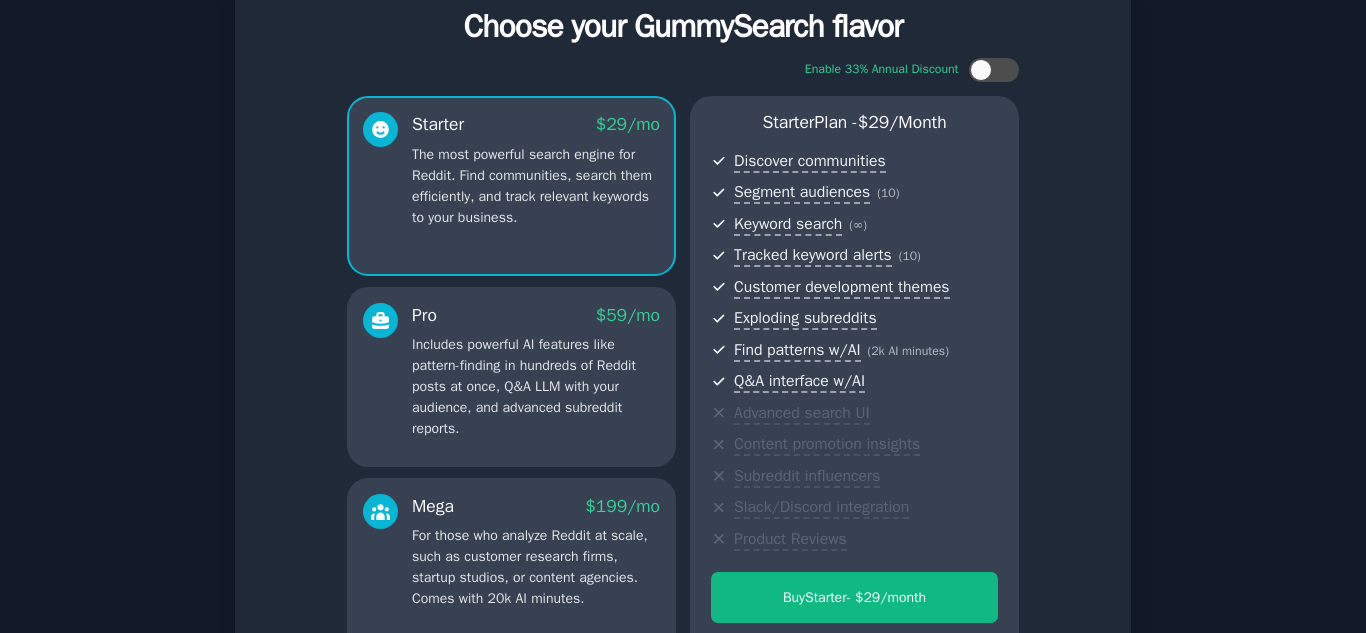 scroll, scrollTop: 316, scrollLeft: 0, axis: vertical 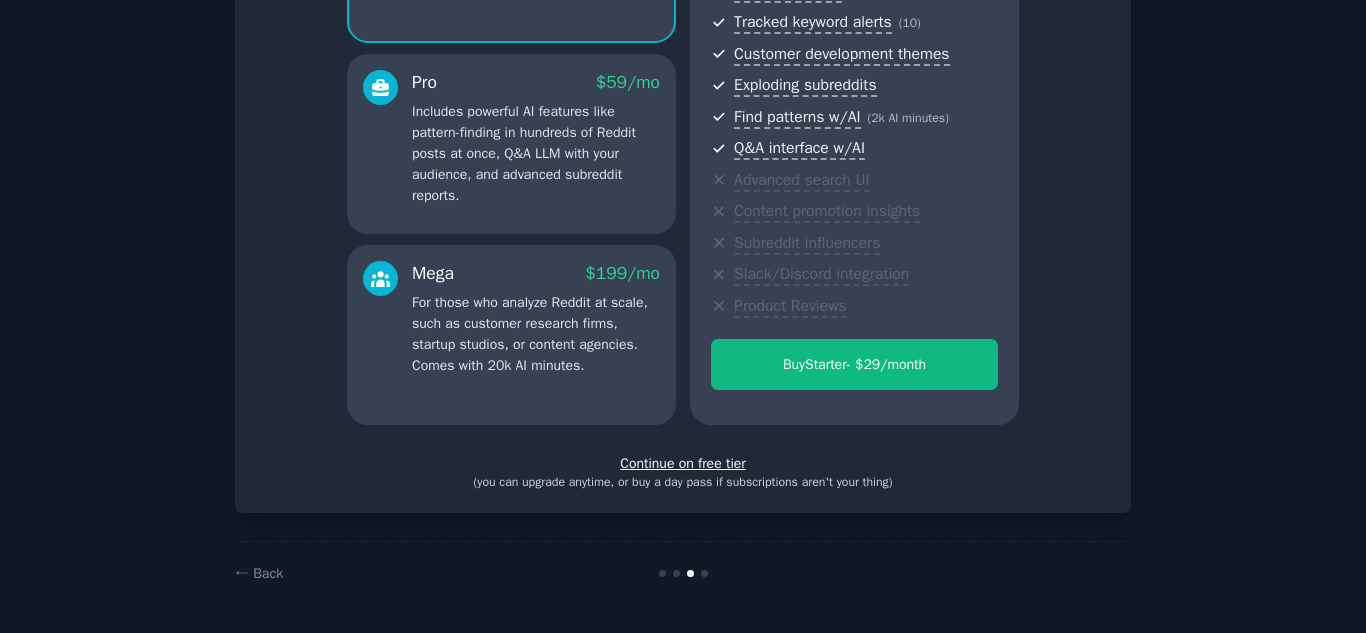 click on "Continue on free tier" at bounding box center (683, 463) 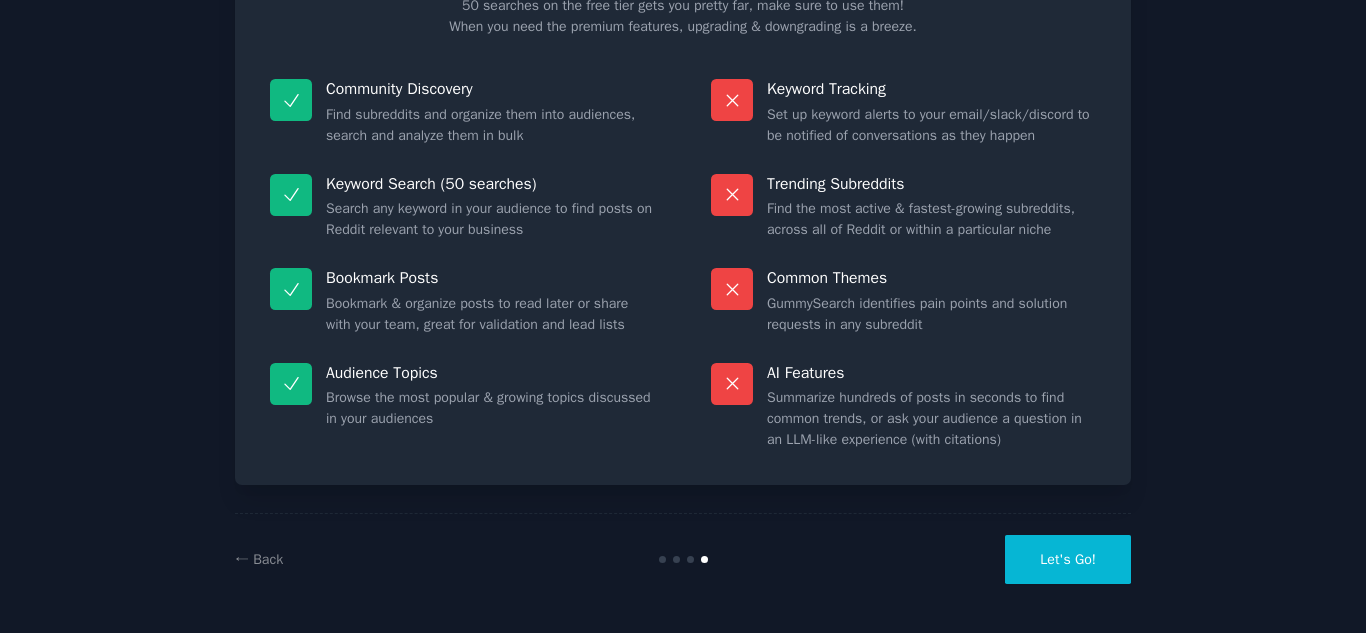 click on "Let's Go!" at bounding box center [1068, 559] 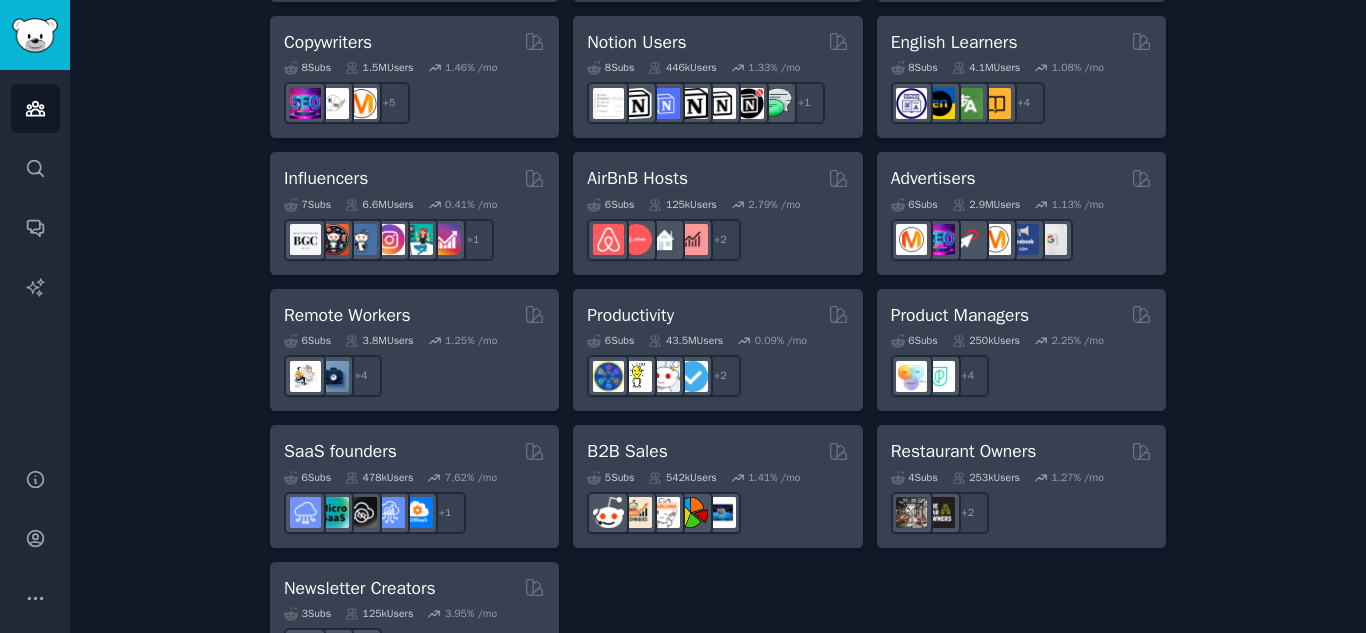 scroll, scrollTop: 1600, scrollLeft: 0, axis: vertical 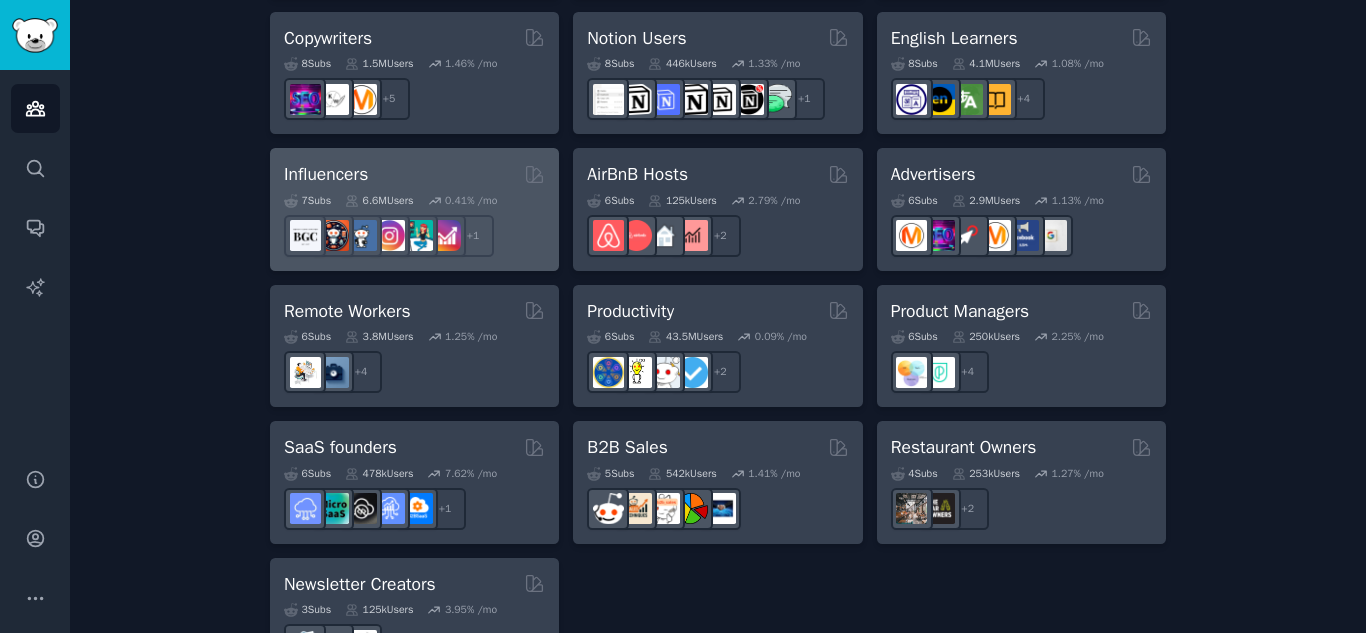 click on "Influencers" at bounding box center [414, 174] 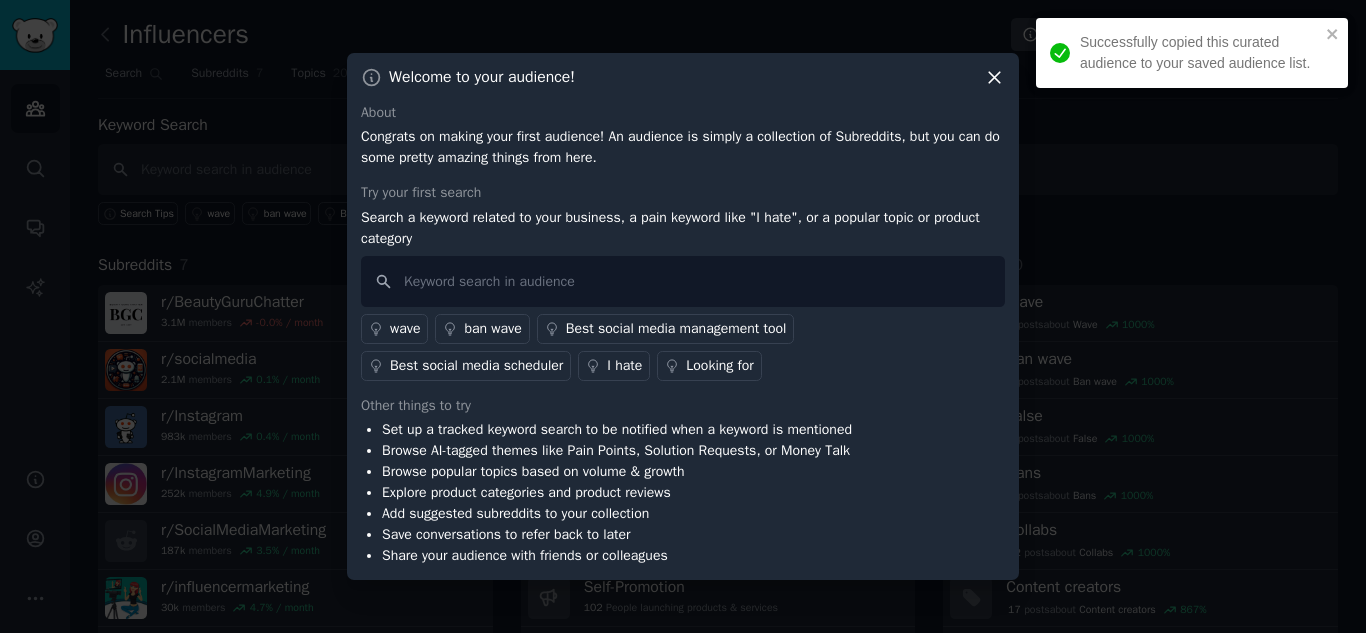 click 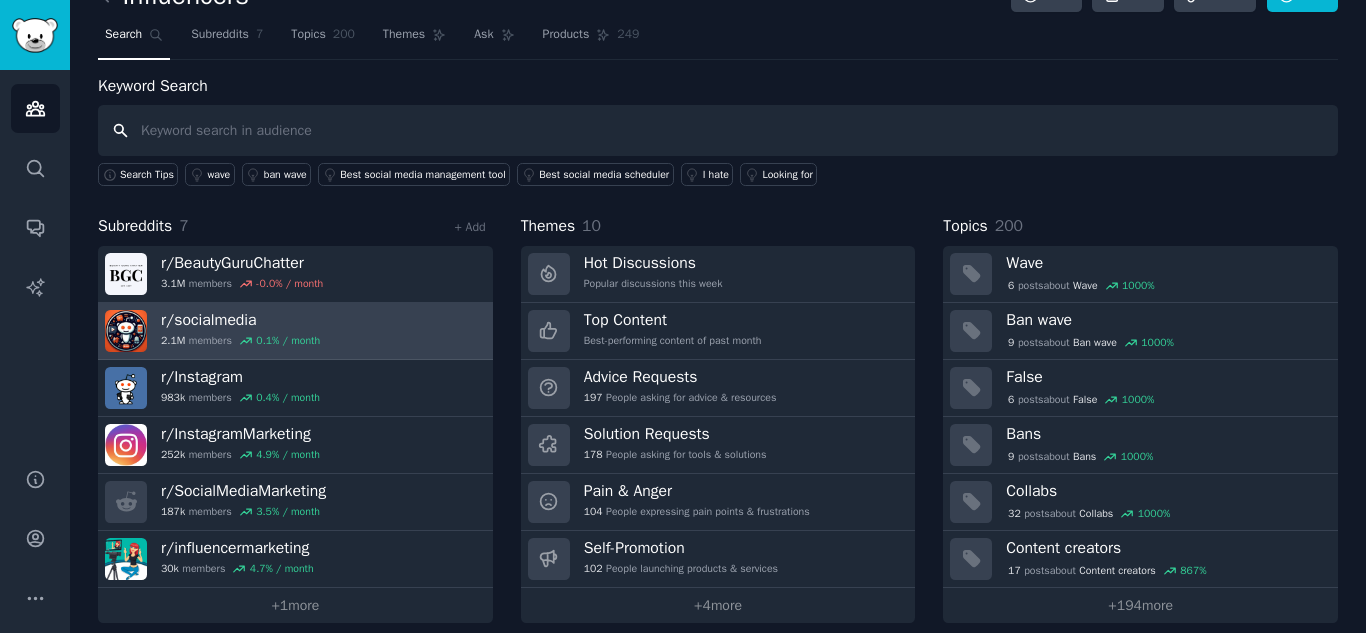 scroll, scrollTop: 57, scrollLeft: 0, axis: vertical 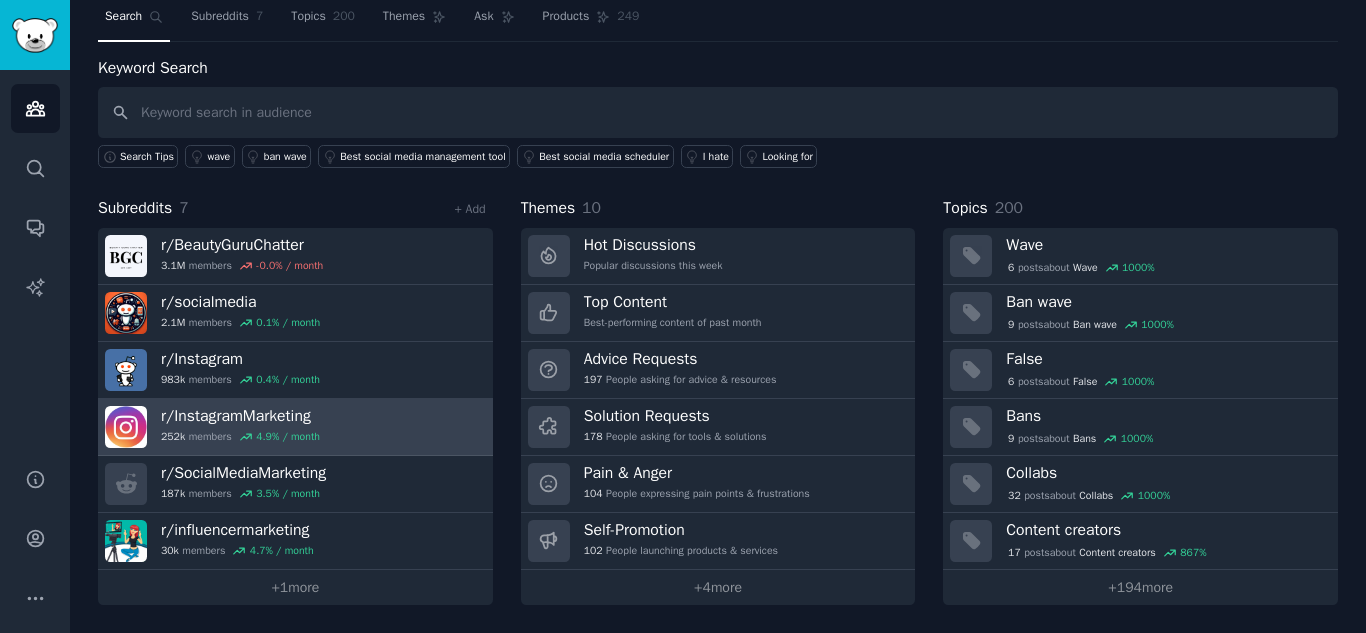 click on "r/ InstagramMarketing" at bounding box center (240, 416) 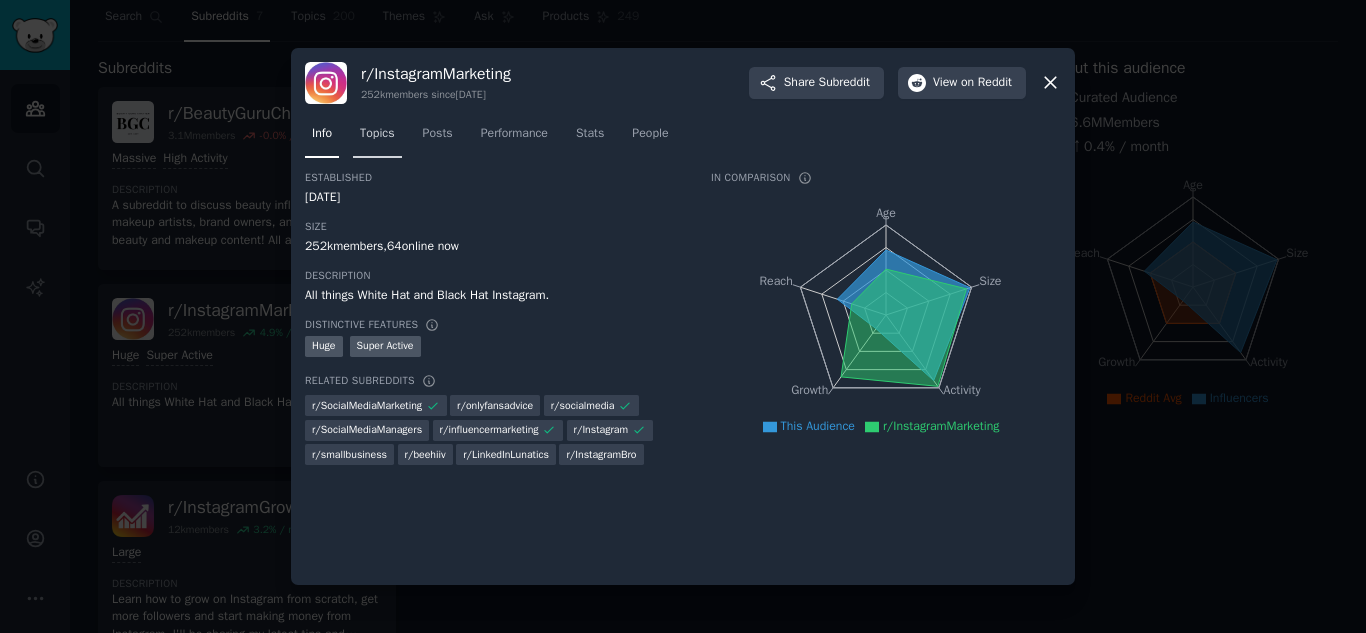 click on "Topics" at bounding box center [377, 134] 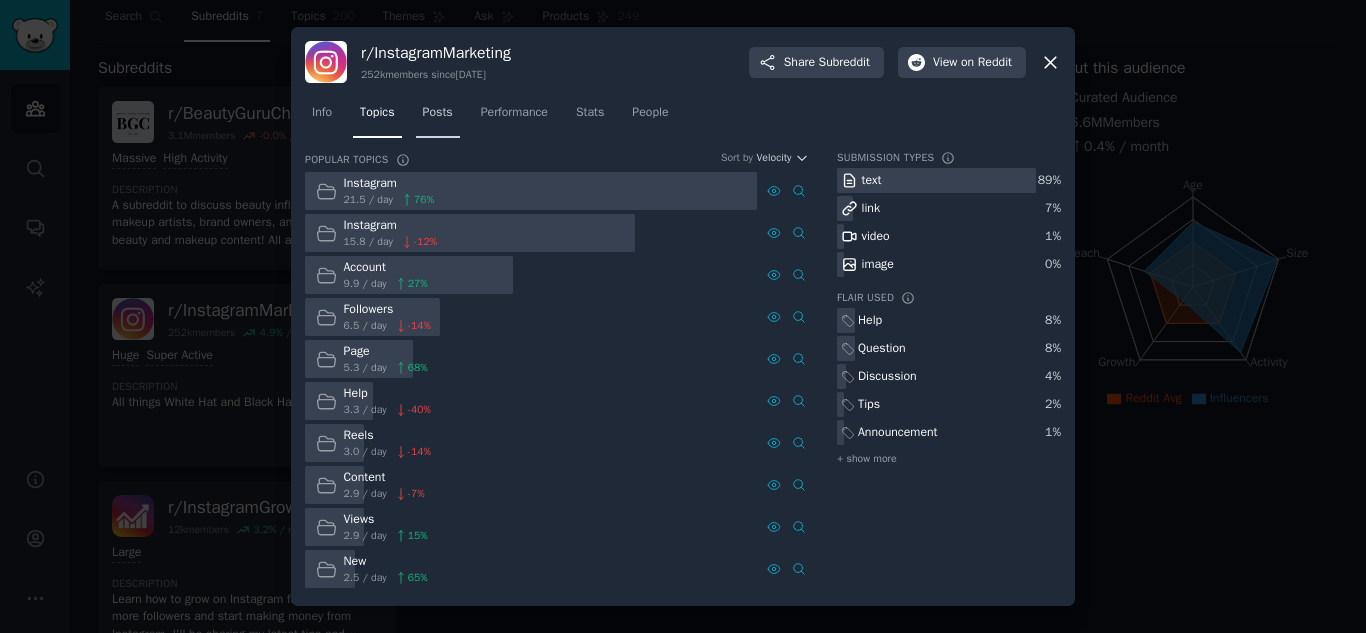 click on "Posts" at bounding box center (438, 117) 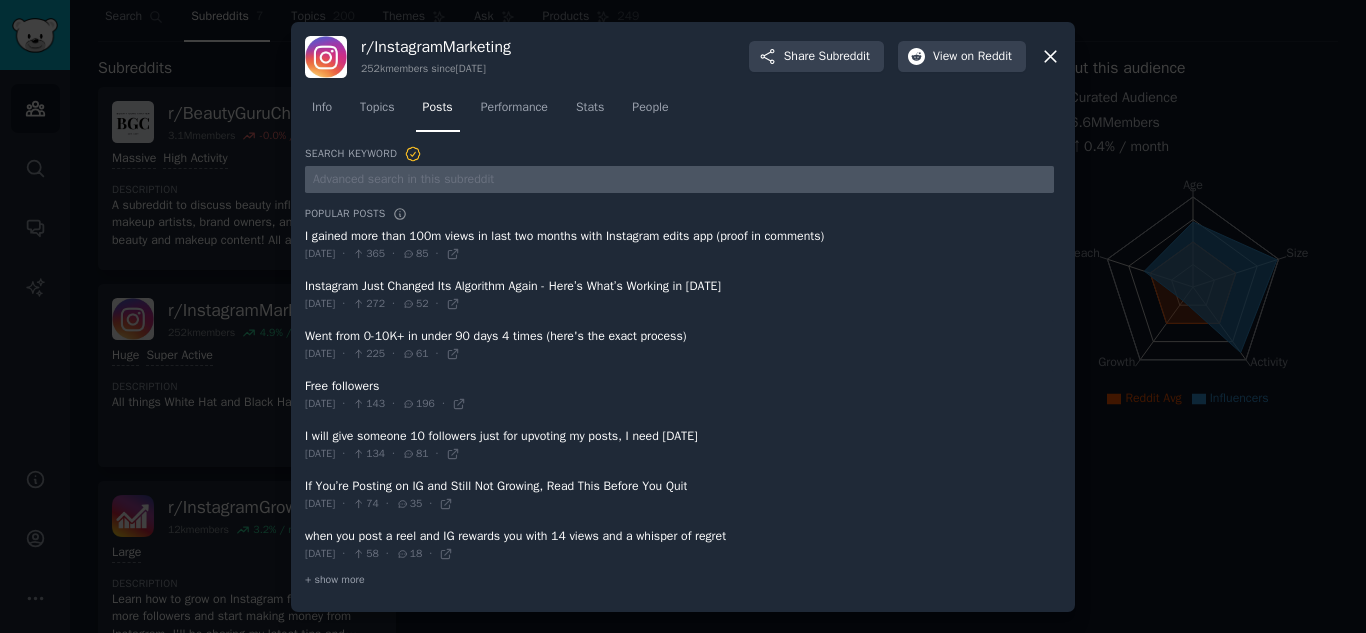 click at bounding box center [679, 179] 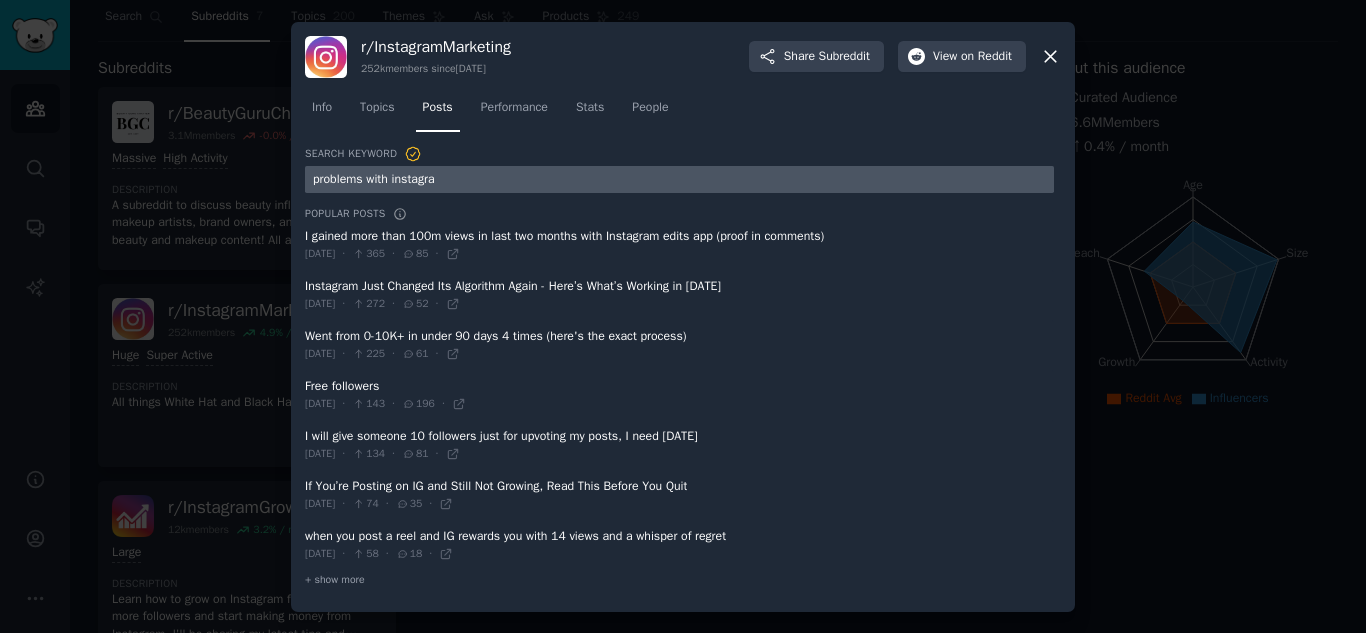 type on "problems with instagram" 